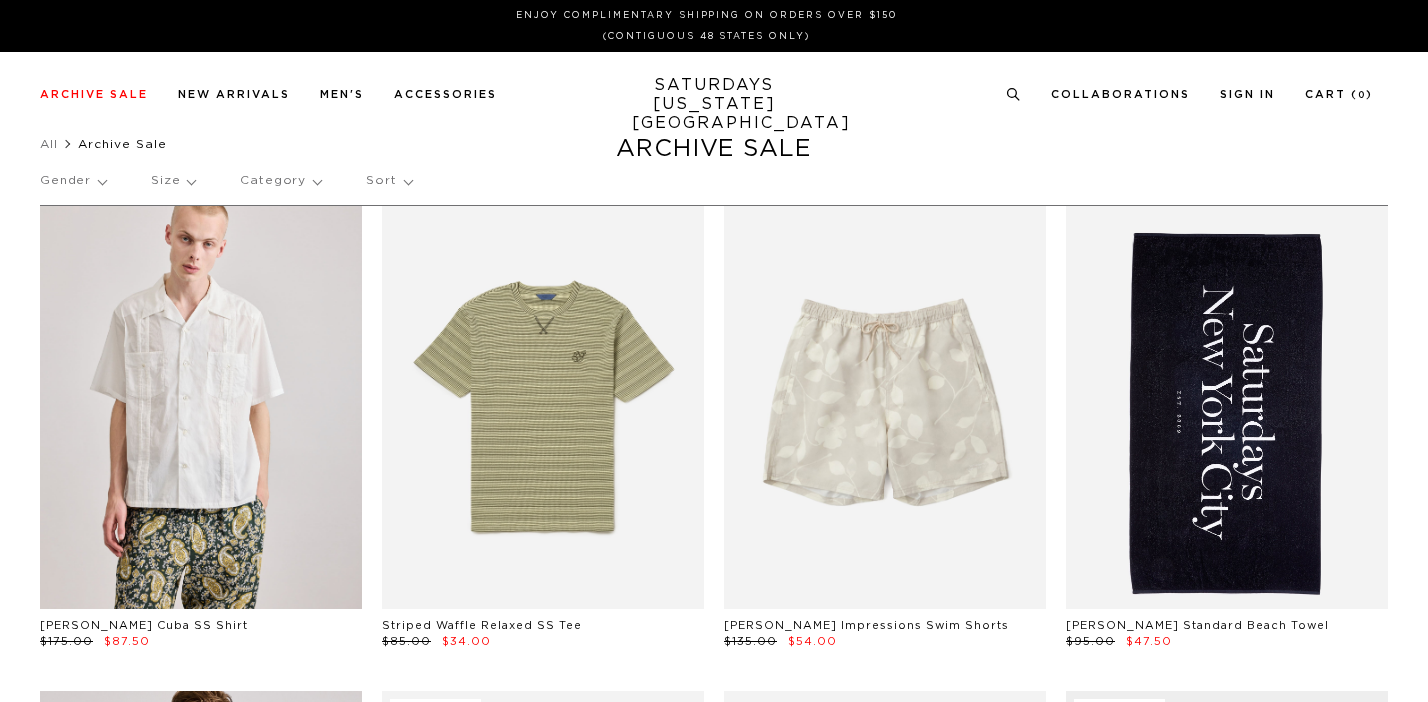 scroll, scrollTop: 0, scrollLeft: 0, axis: both 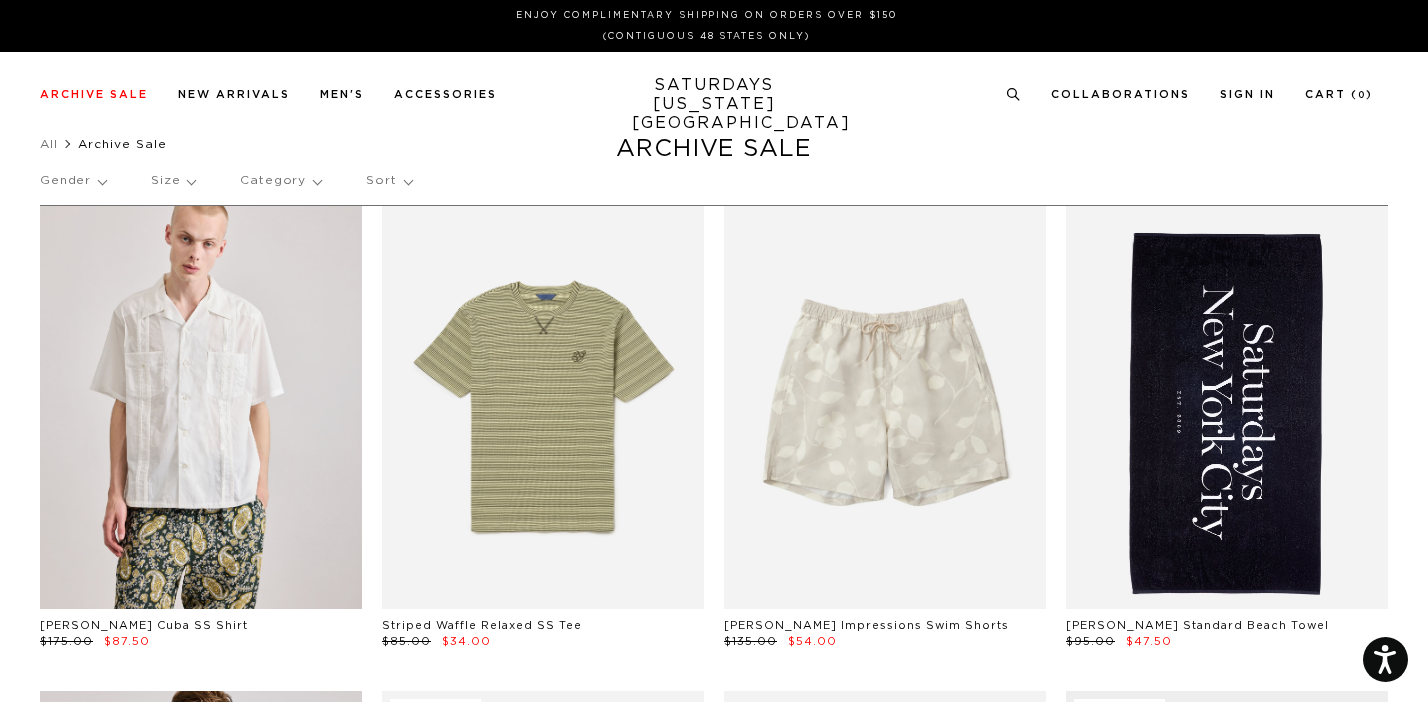 click on "Gender" at bounding box center (73, 181) 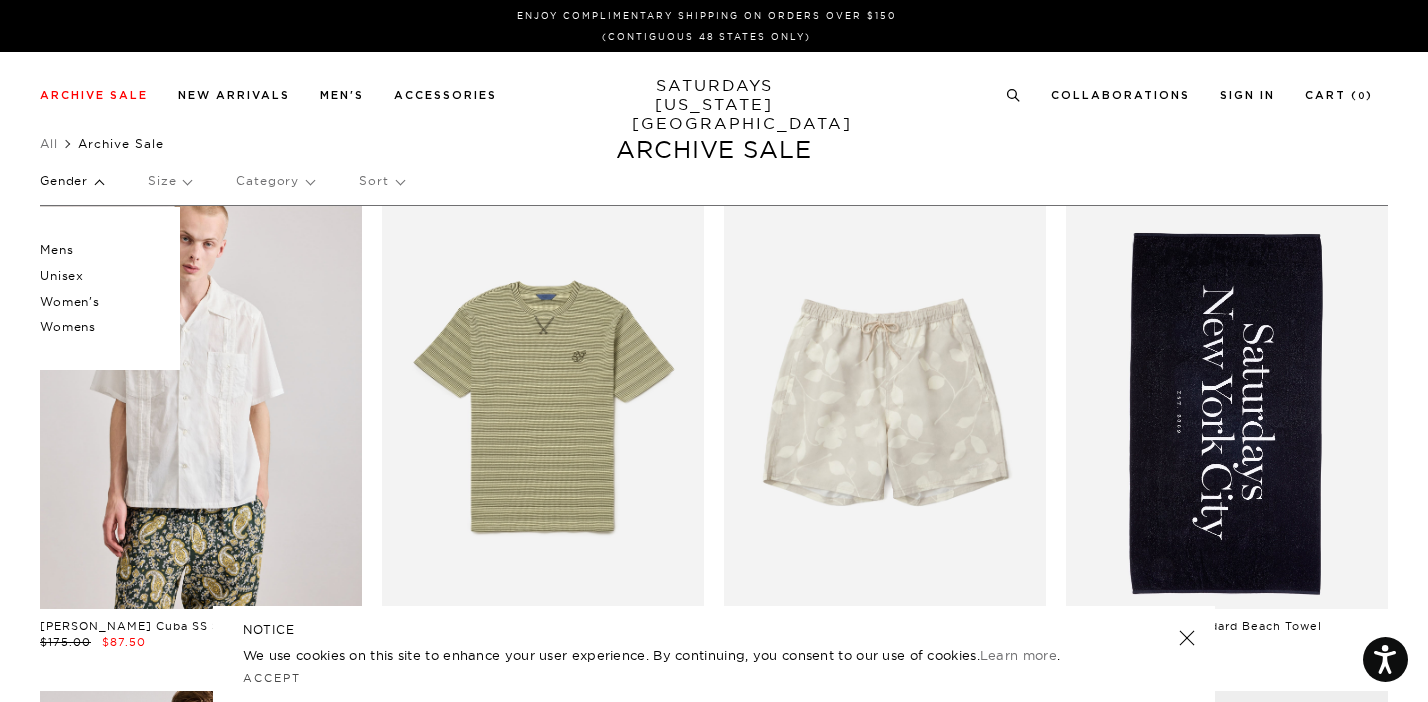 click on "Mens" at bounding box center [100, 250] 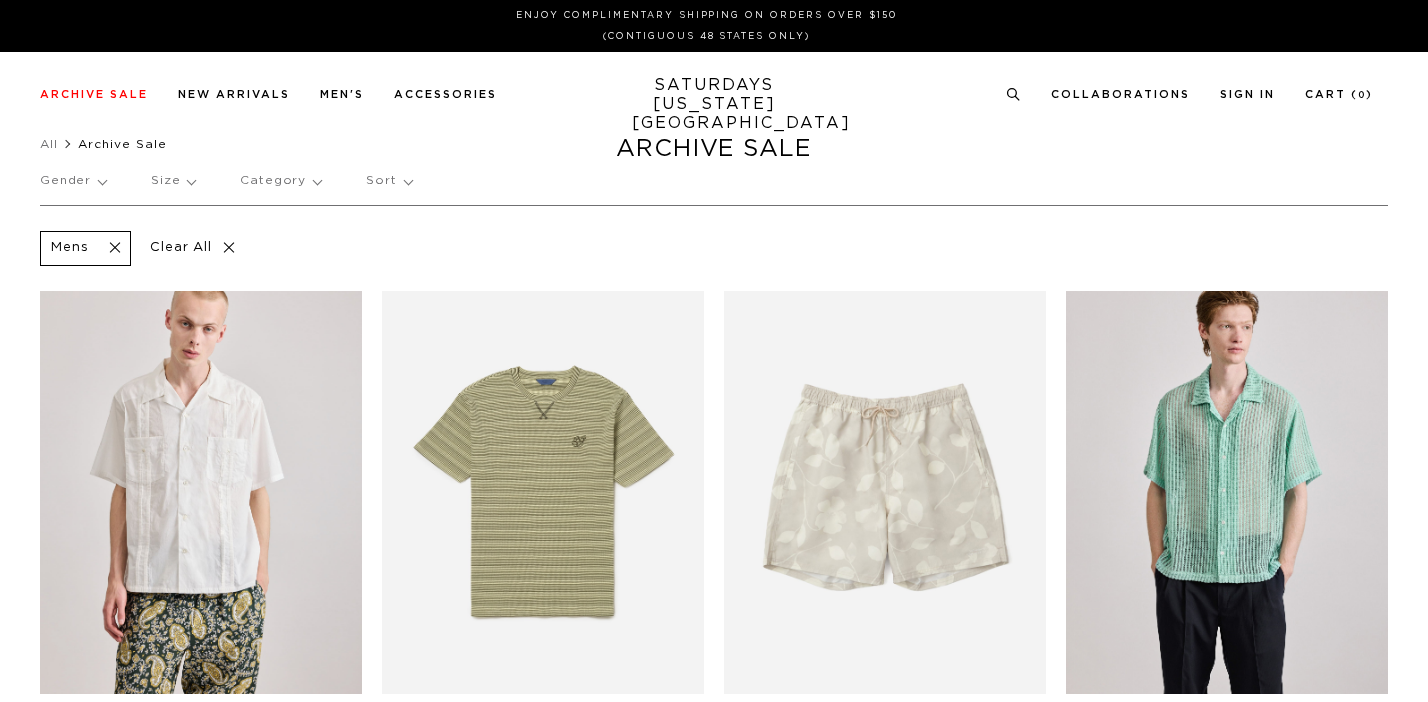 scroll, scrollTop: 0, scrollLeft: 0, axis: both 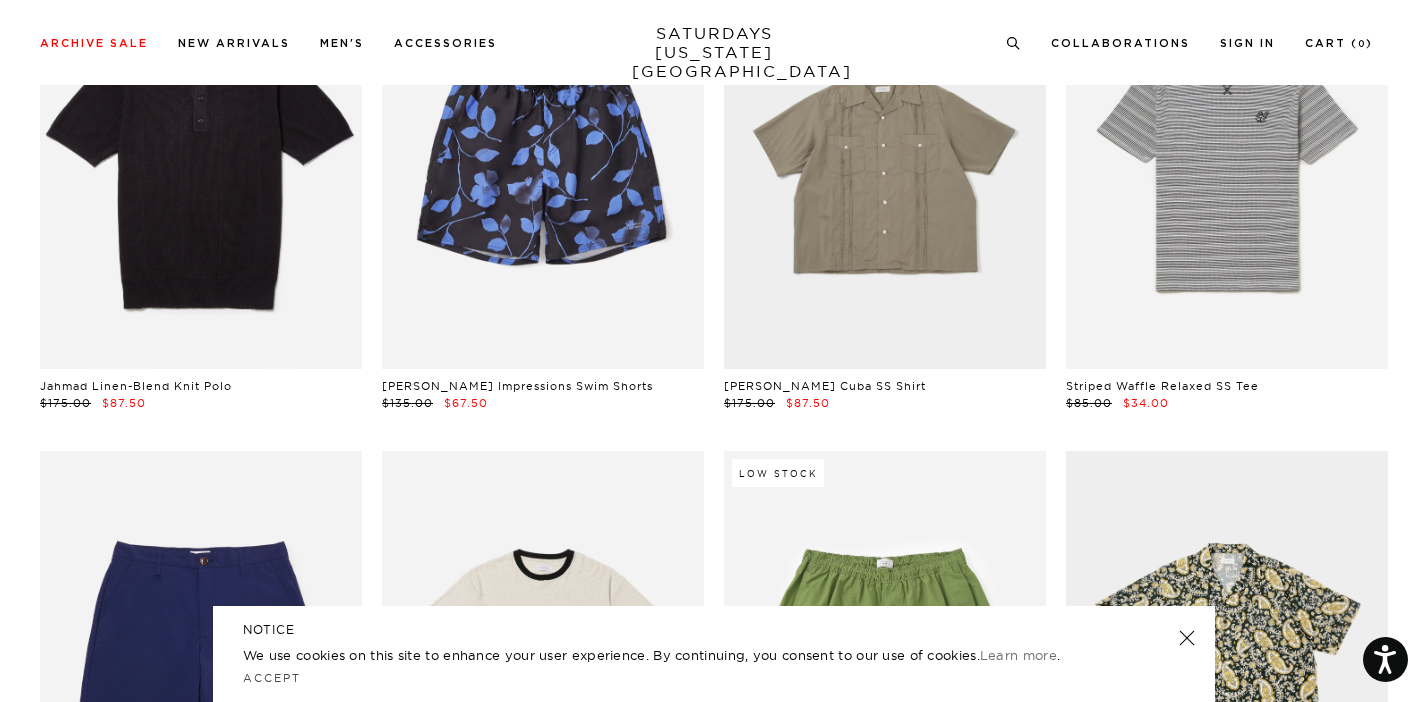 click at bounding box center [1187, 638] 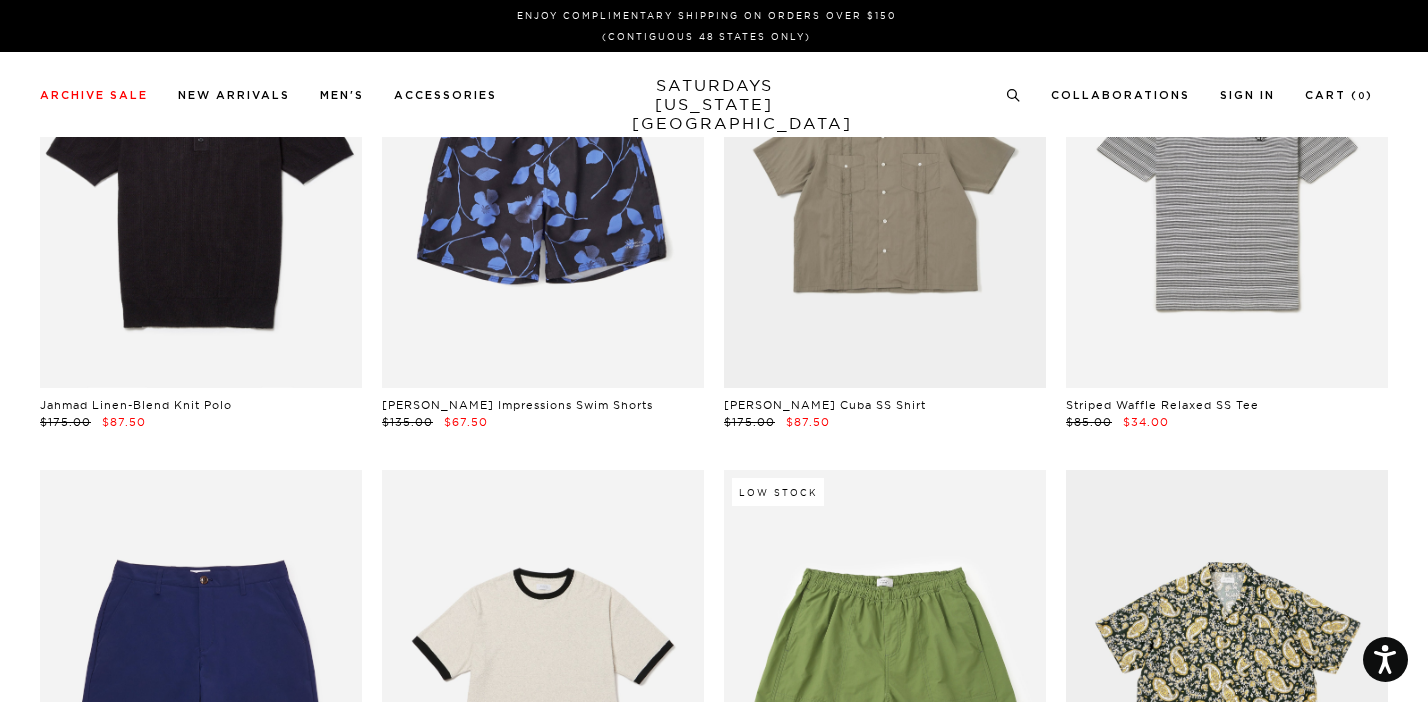 scroll, scrollTop: 0, scrollLeft: 0, axis: both 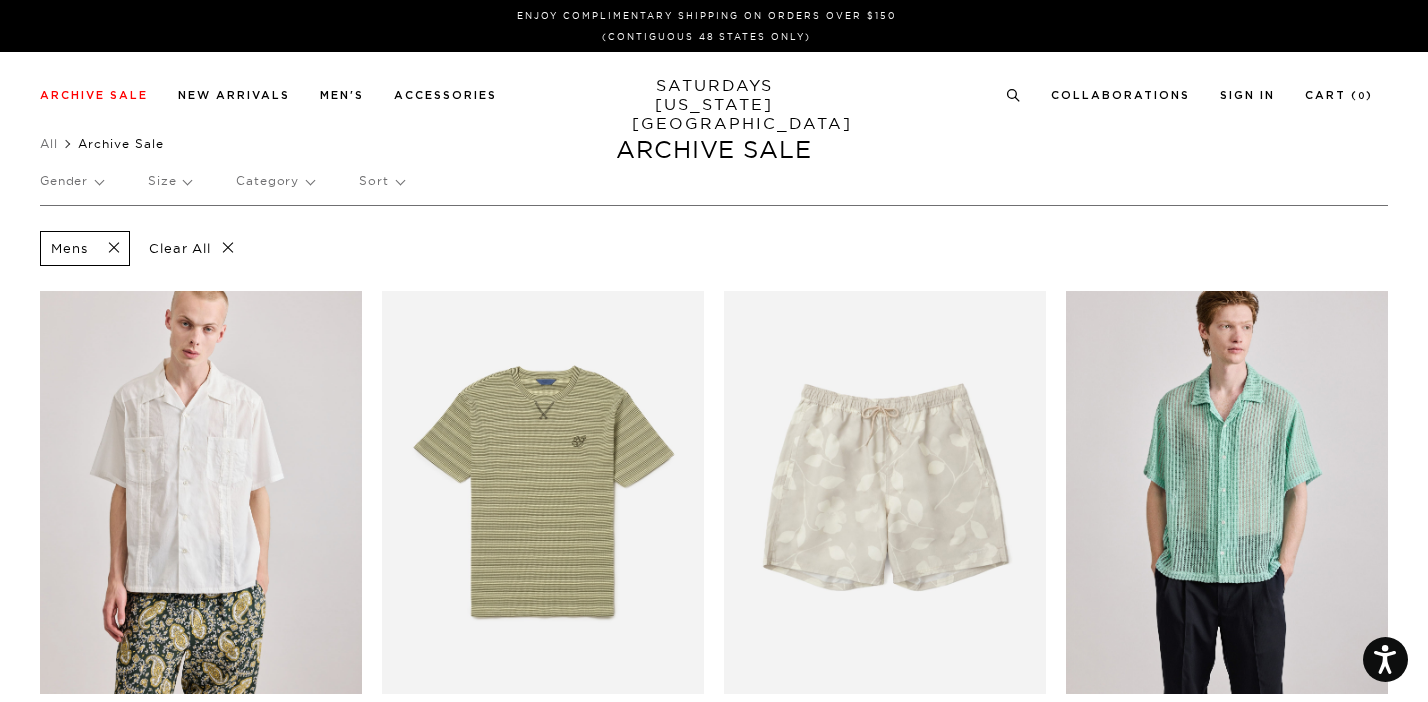 click on "Size" at bounding box center (169, 181) 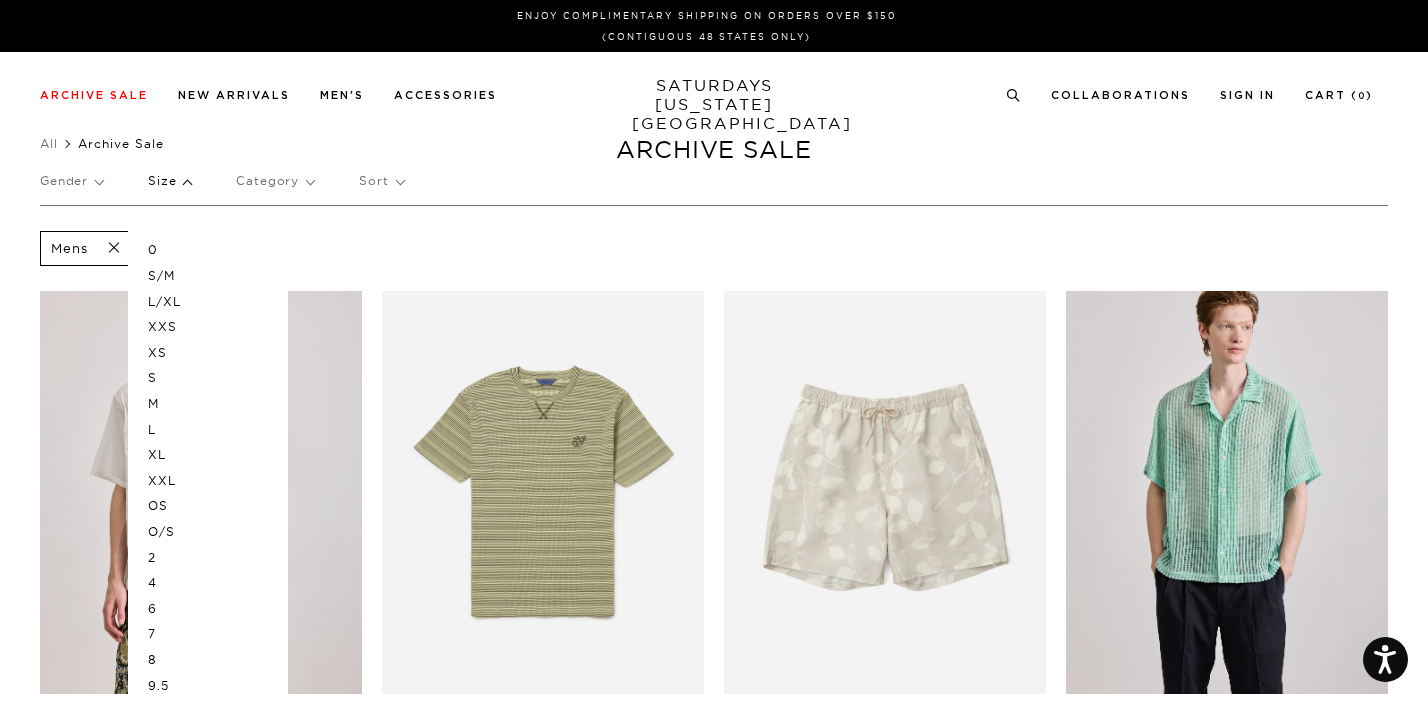 click on "M" at bounding box center [208, 404] 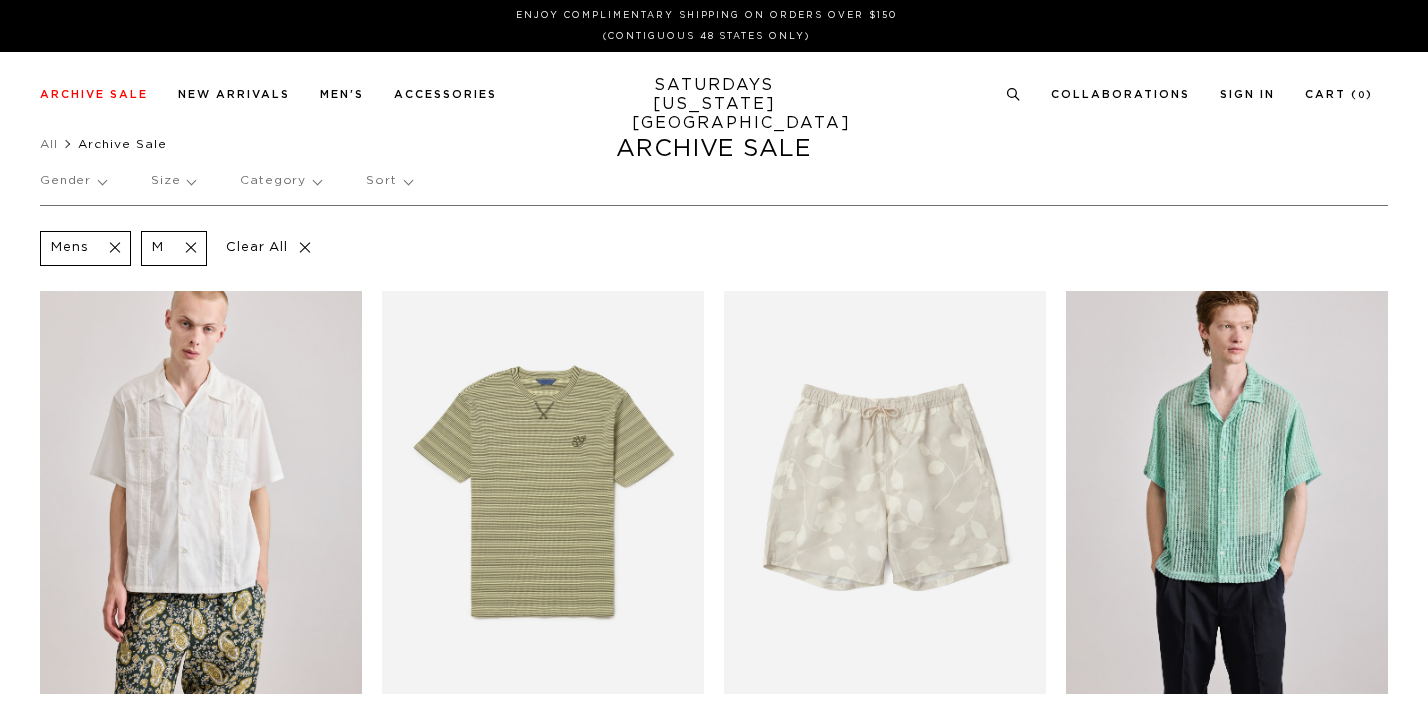 scroll, scrollTop: 0, scrollLeft: 0, axis: both 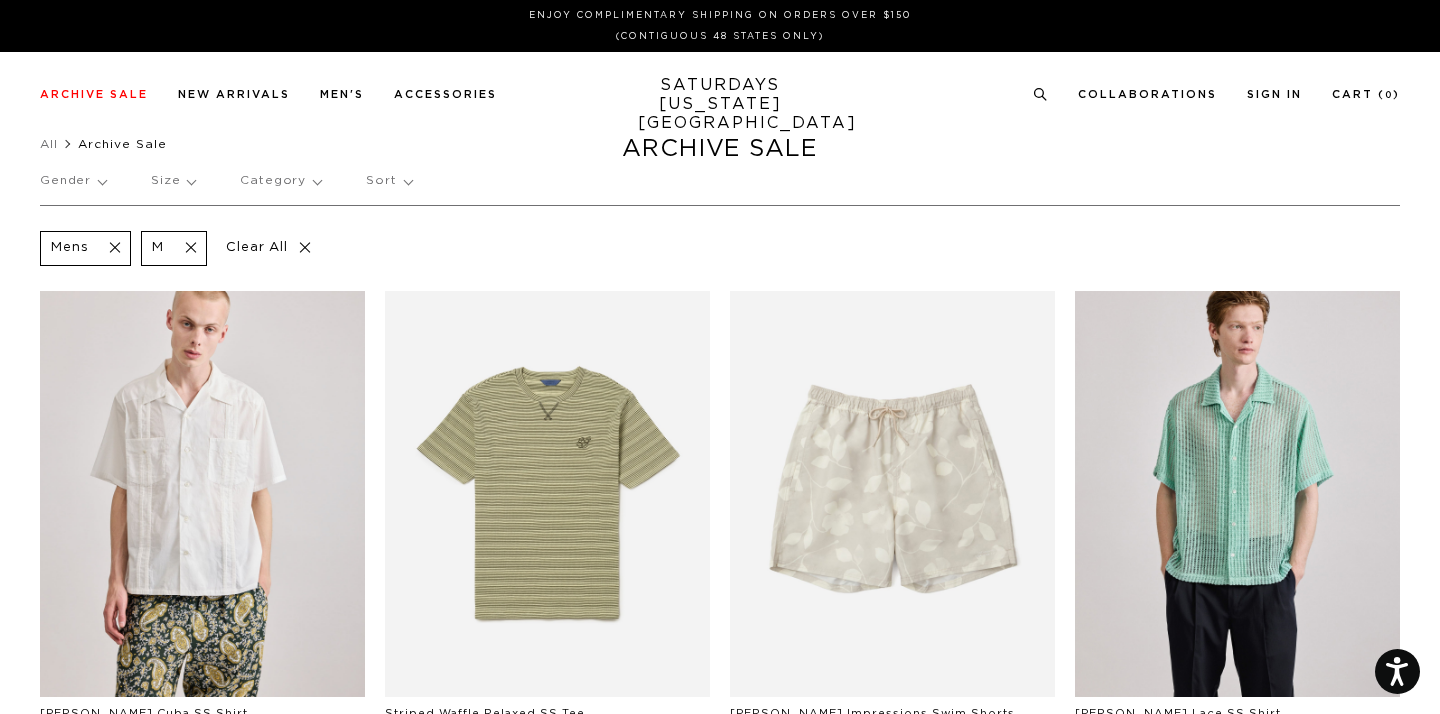 click on "Size" at bounding box center [173, 181] 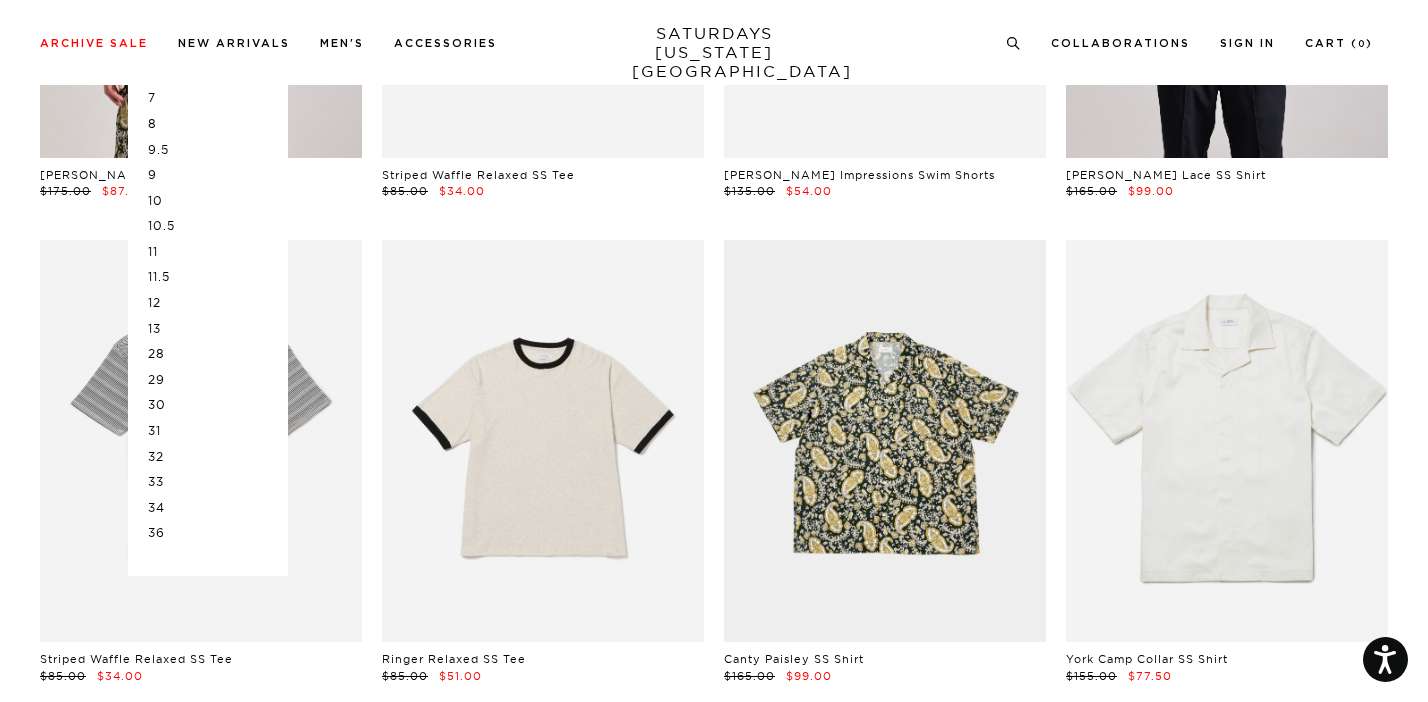 scroll, scrollTop: 534, scrollLeft: 0, axis: vertical 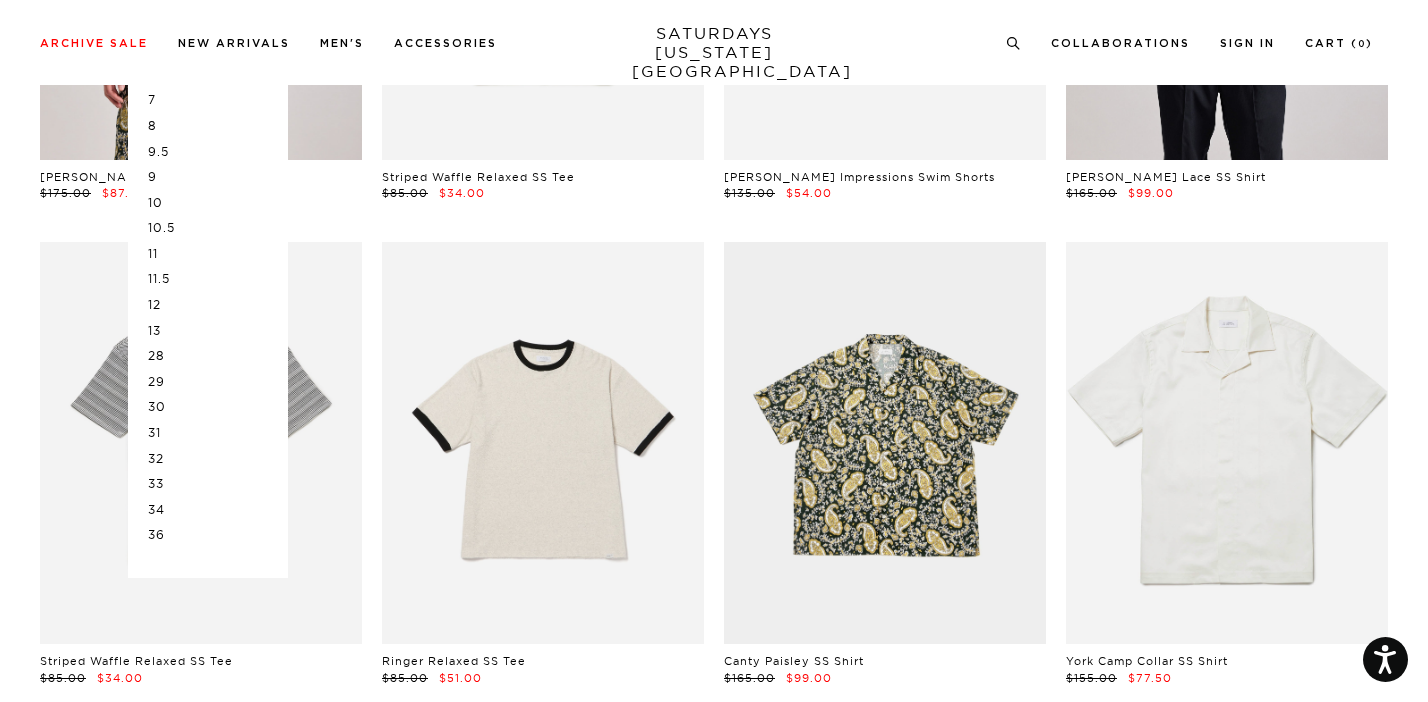 click on "30" at bounding box center (208, 407) 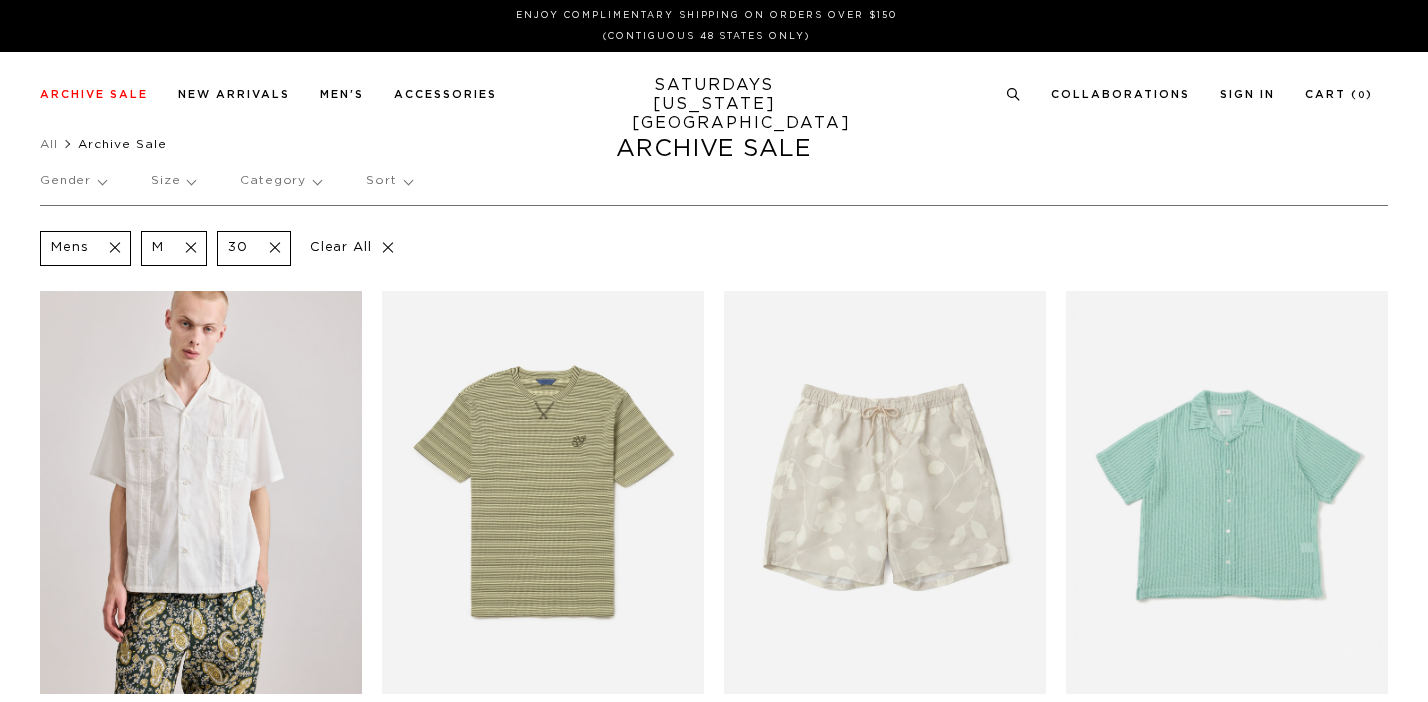 scroll, scrollTop: 0, scrollLeft: 0, axis: both 